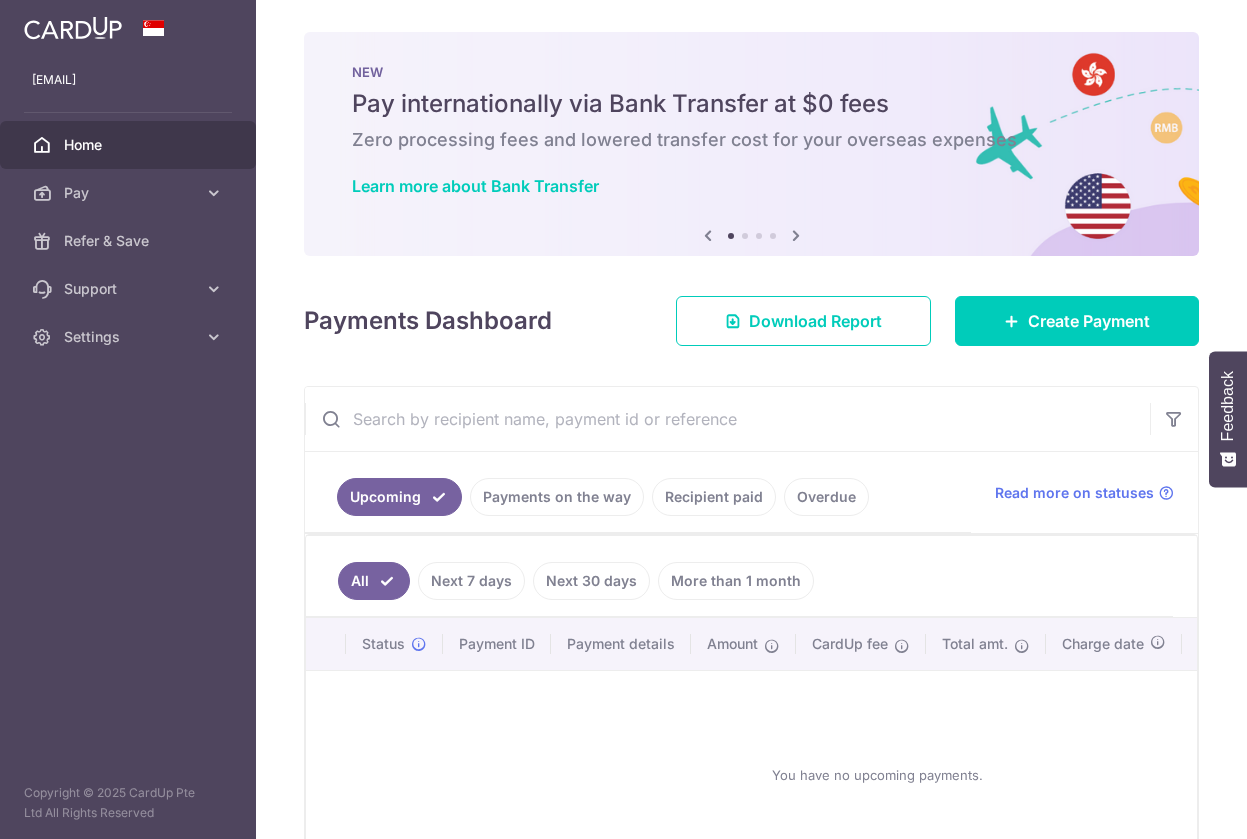 scroll, scrollTop: 0, scrollLeft: 0, axis: both 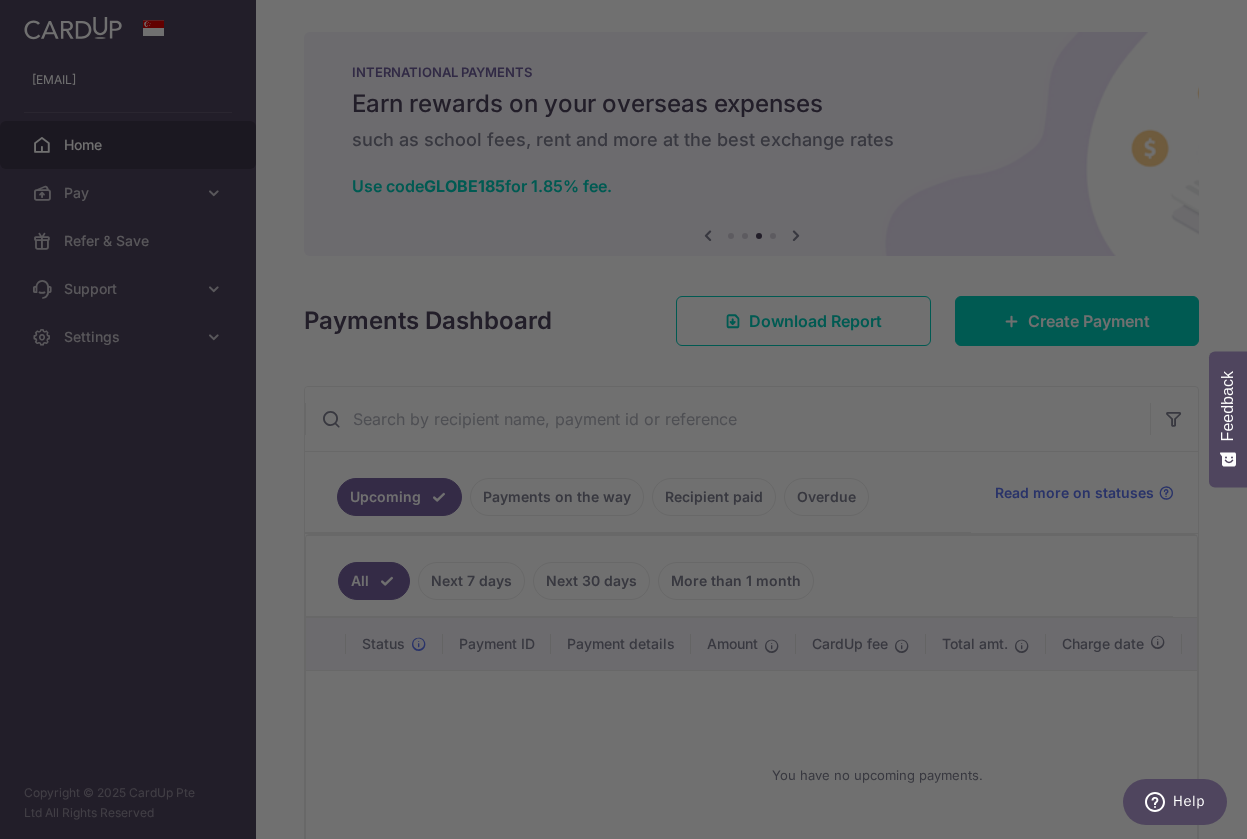 click at bounding box center (629, 423) 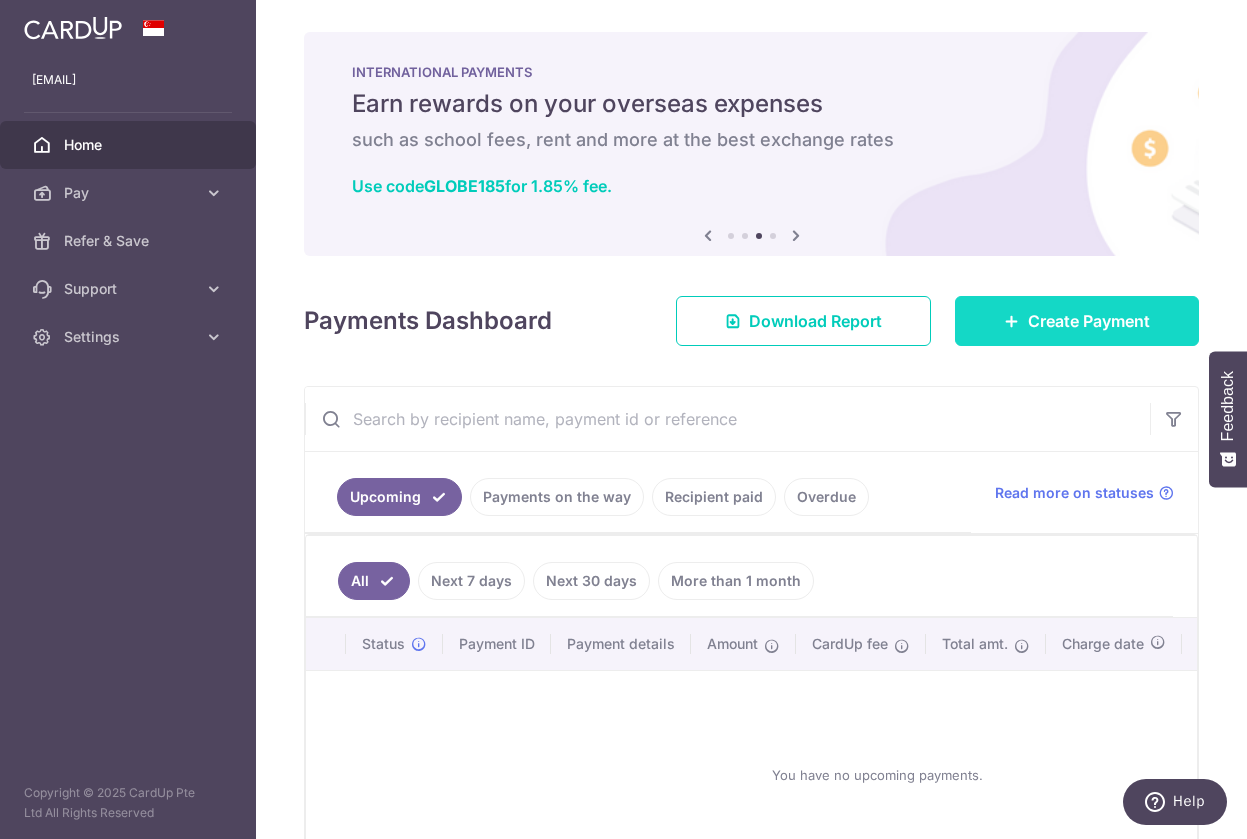 click on "Create Payment" at bounding box center (1089, 321) 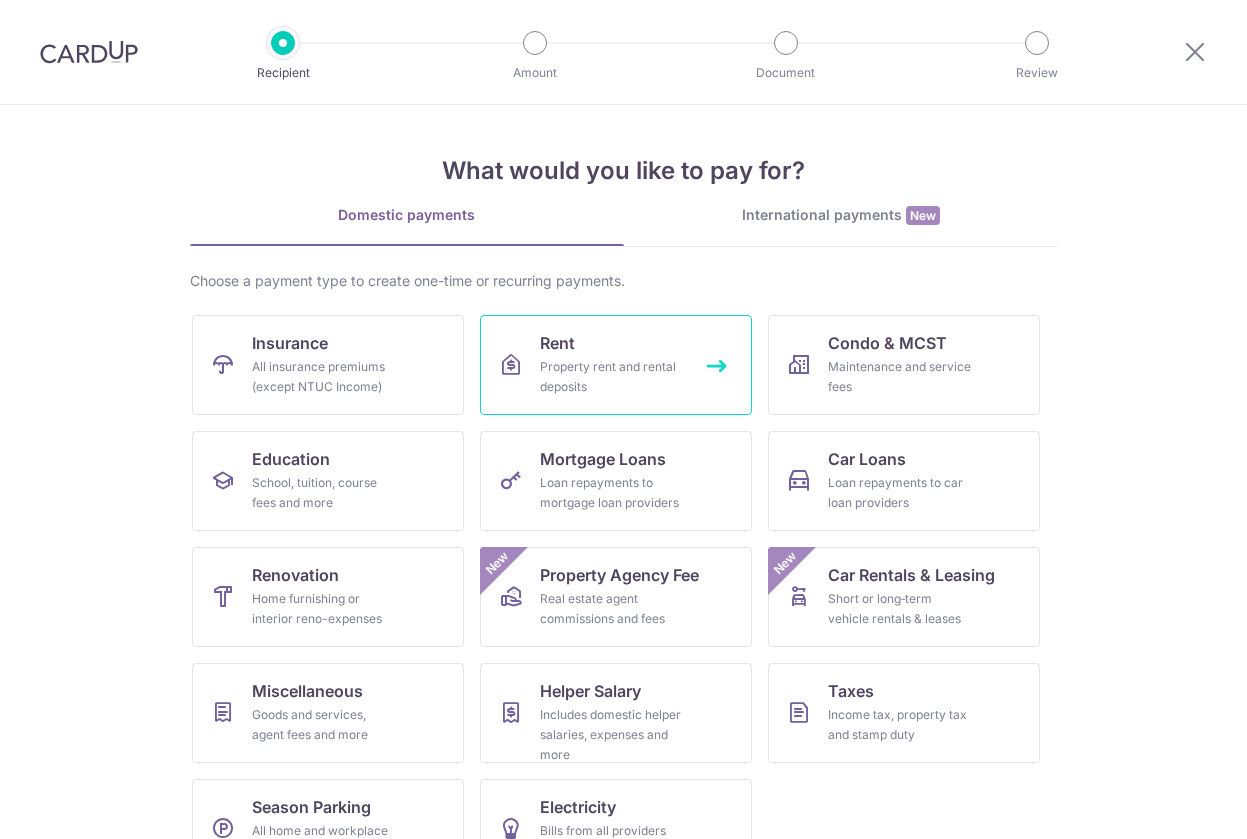 scroll, scrollTop: 0, scrollLeft: 0, axis: both 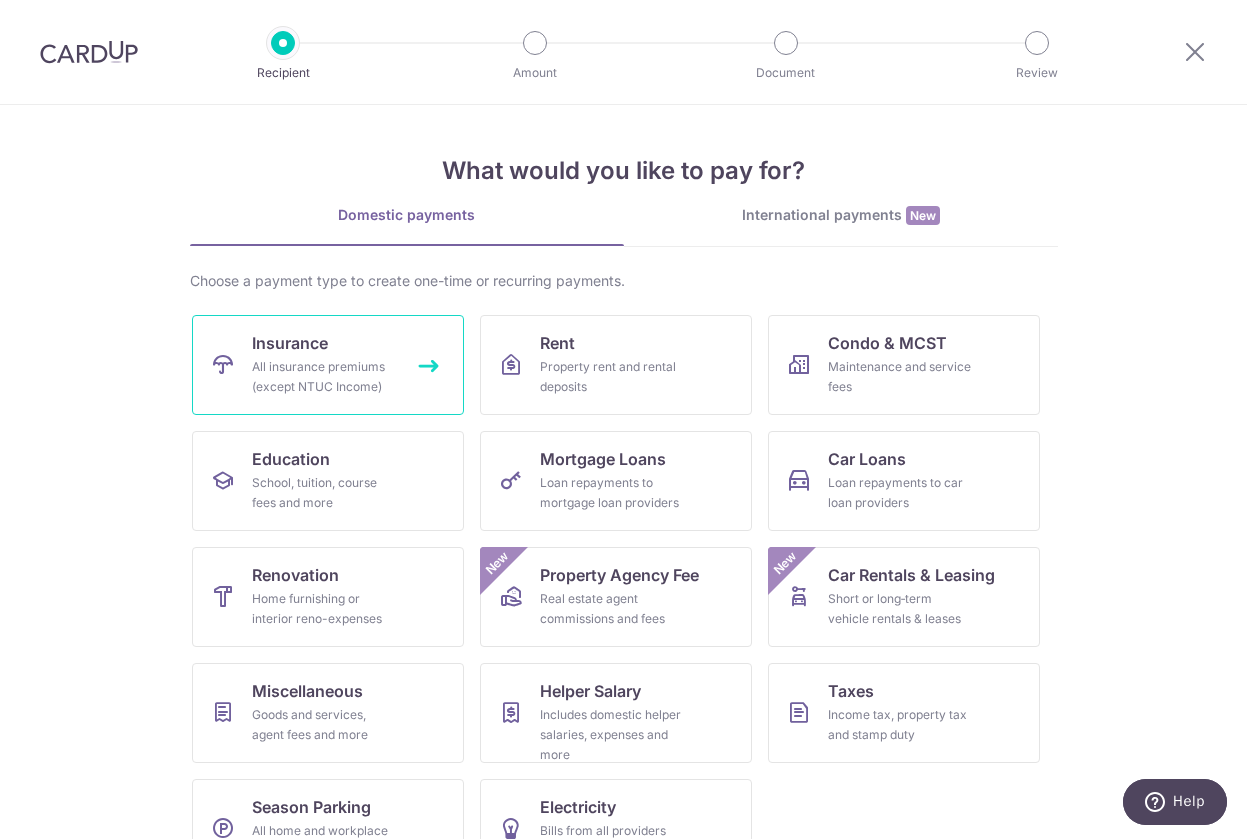 click on "All insurance premiums (except NTUC Income)" at bounding box center [324, 377] 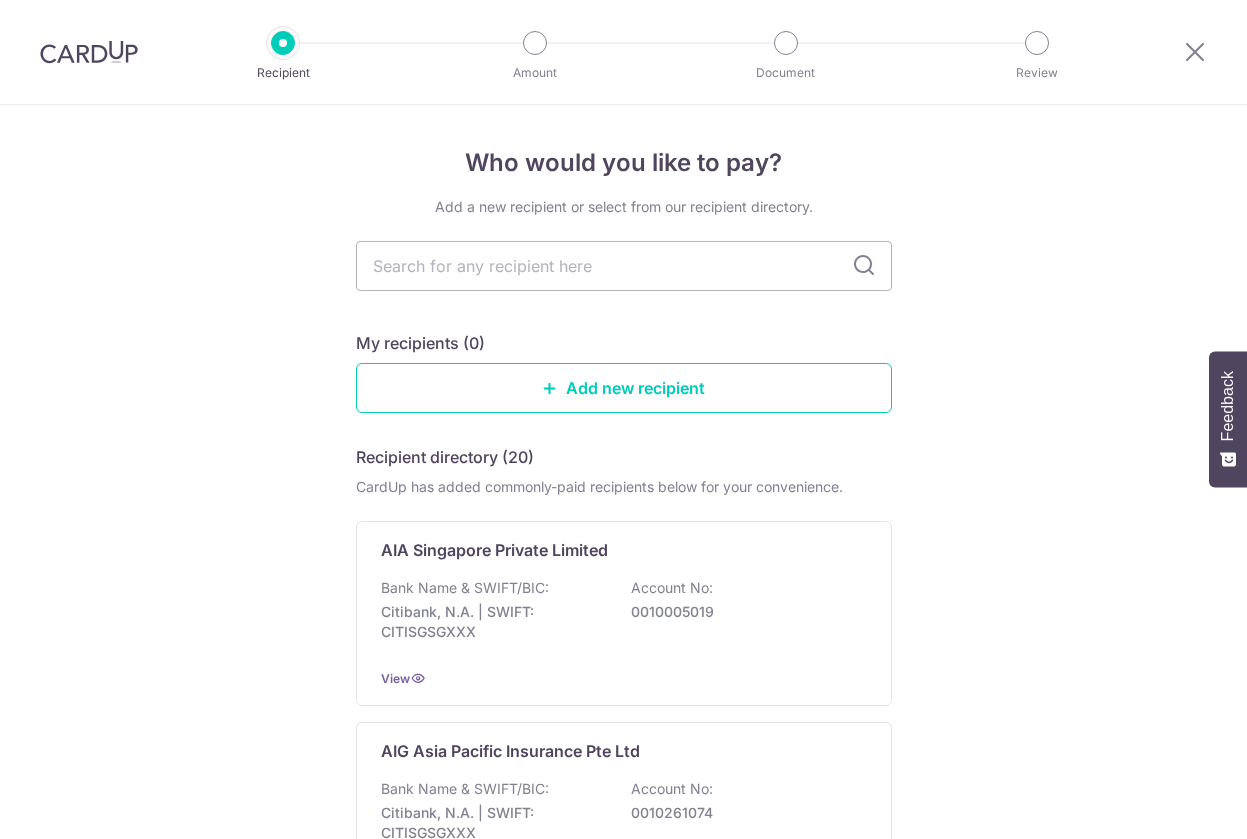 scroll, scrollTop: 0, scrollLeft: 0, axis: both 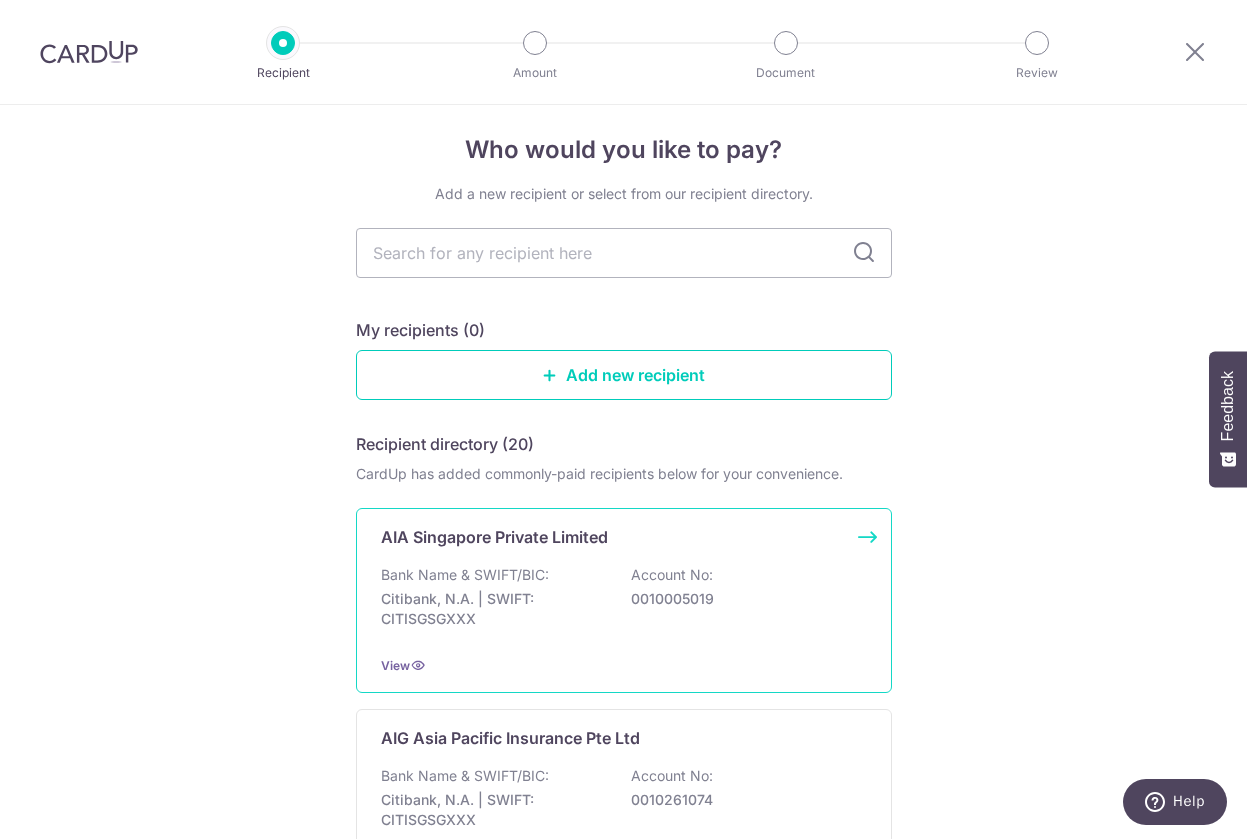 click on "Bank Name & SWIFT/BIC:
Citibank, N.A. | SWIFT: CITISGSGXXX
Account No:
0010005019" at bounding box center (624, 602) 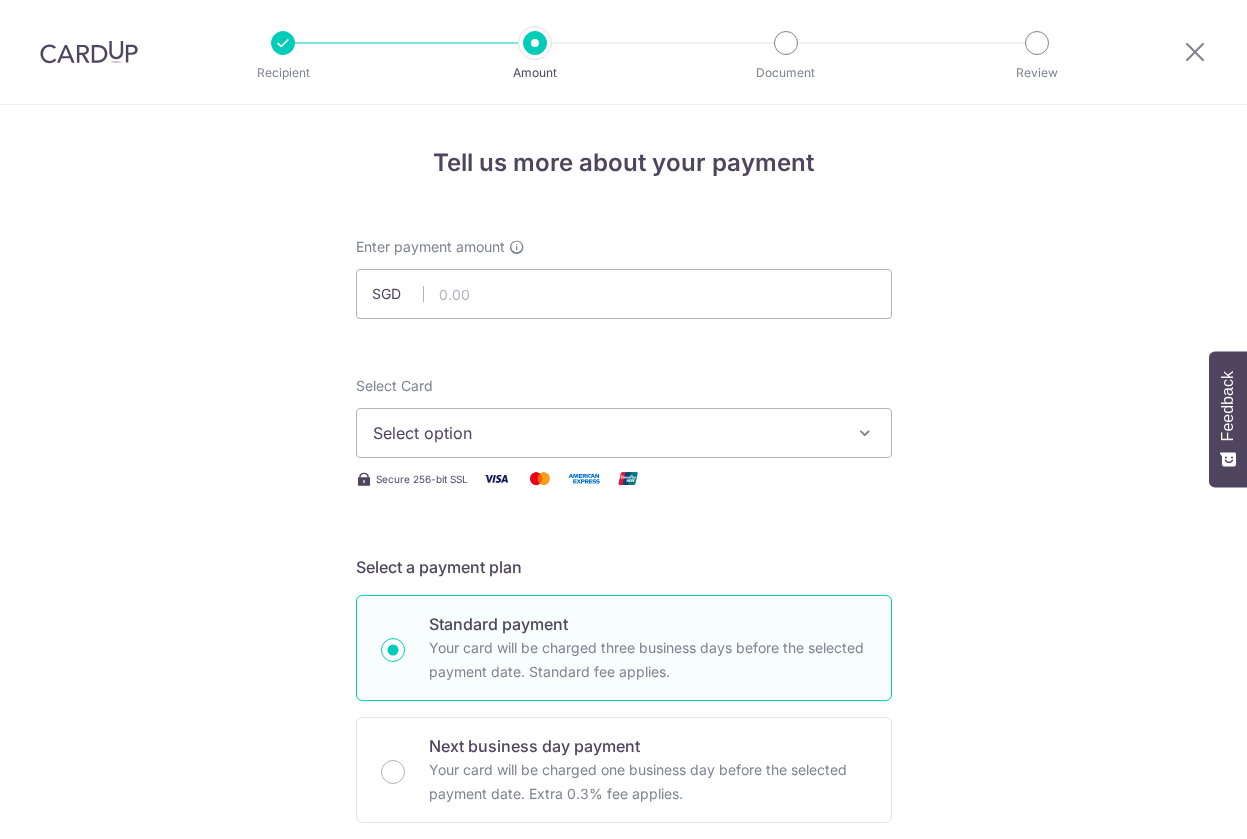 scroll, scrollTop: 0, scrollLeft: 0, axis: both 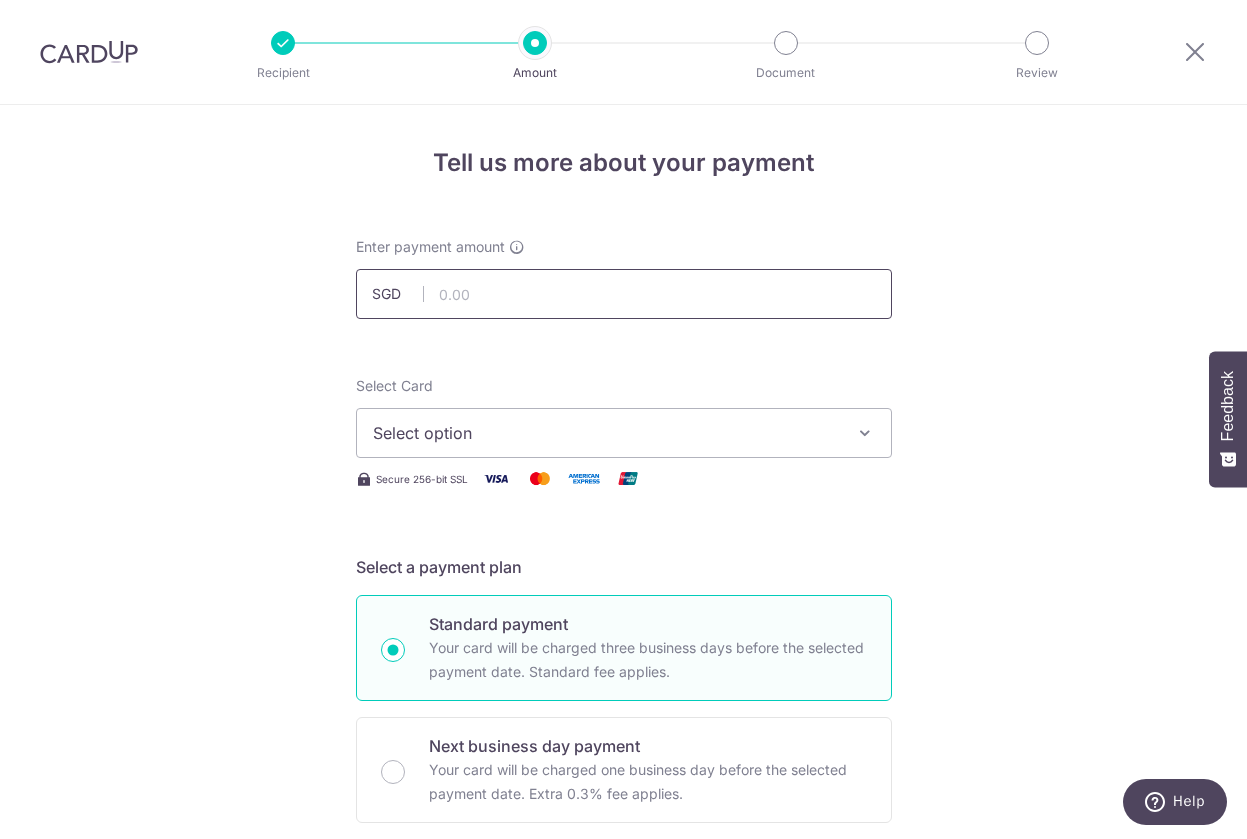 click at bounding box center (624, 294) 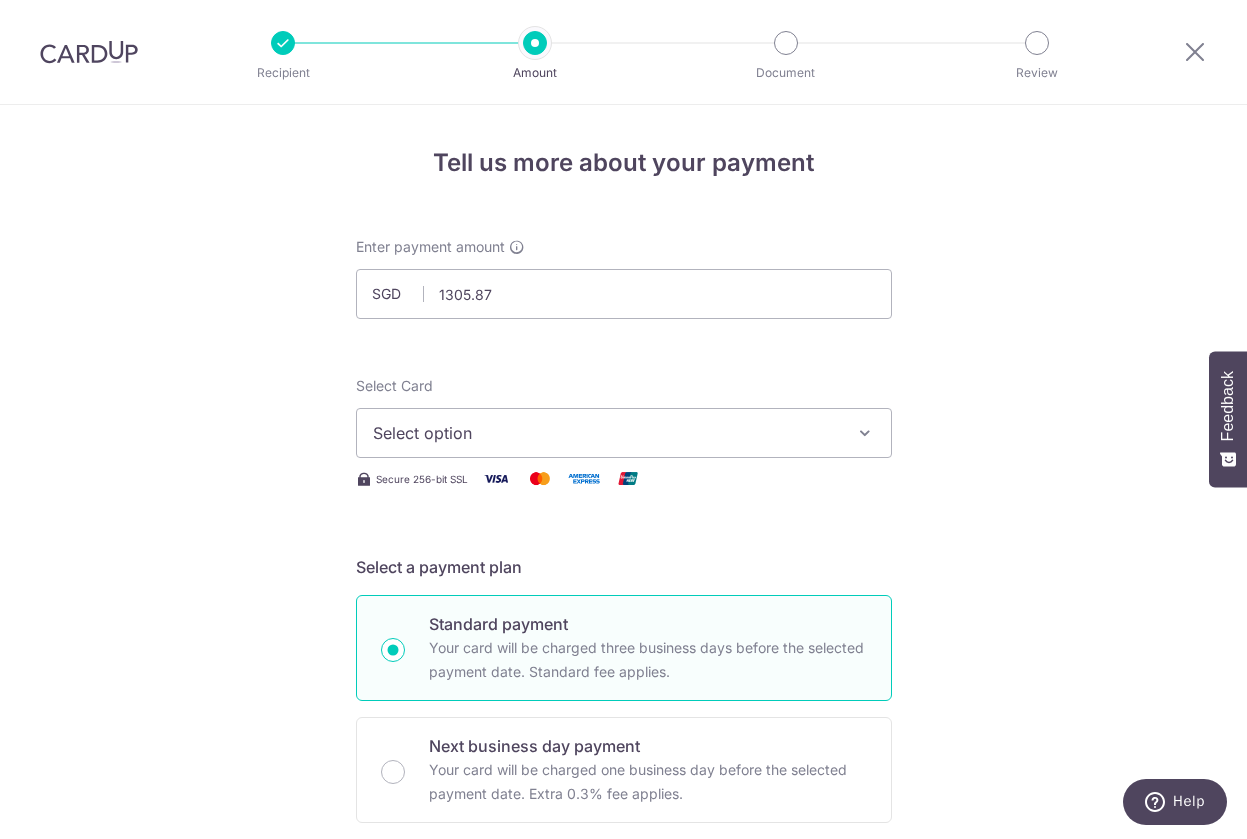 type on "1,305.87" 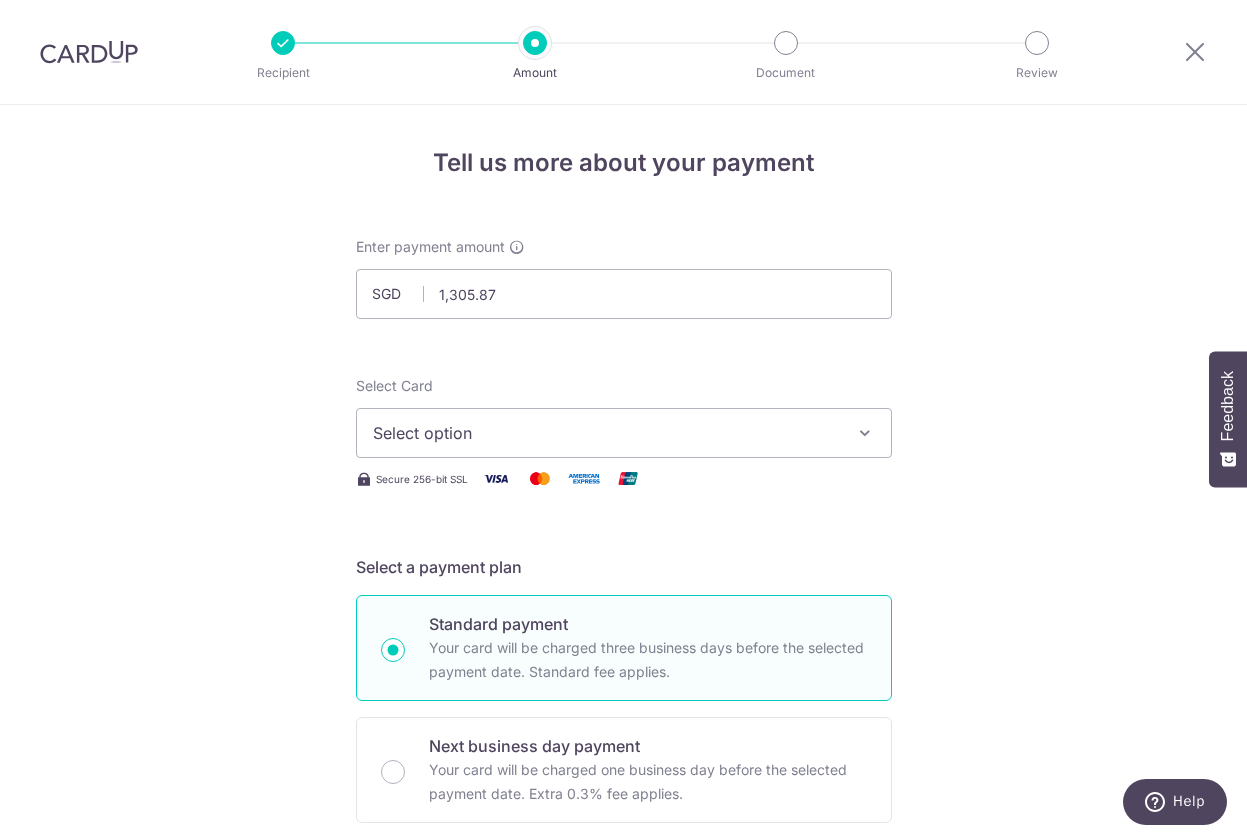 click on "Select option" at bounding box center [606, 433] 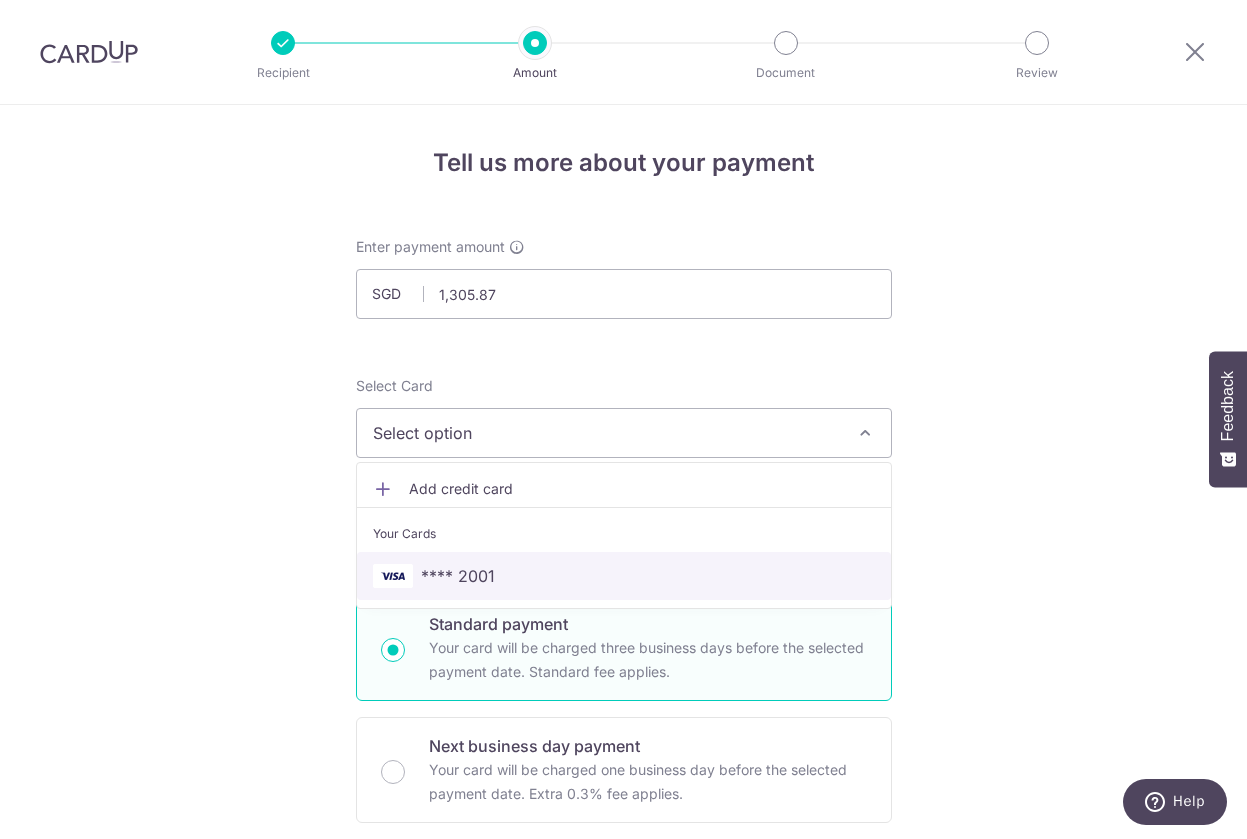 click on "**** 2001" at bounding box center (458, 576) 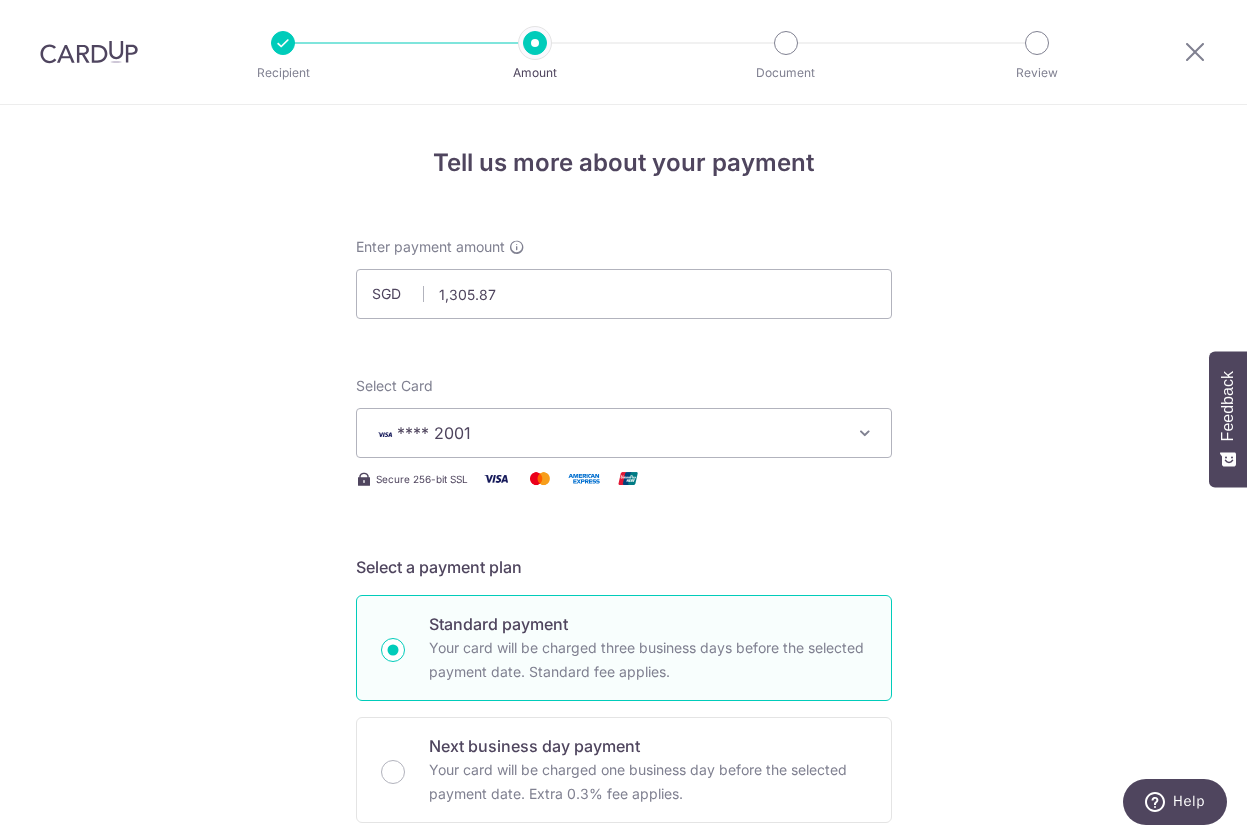 click on "Tell us more about your payment
Enter payment amount
SGD
1,305.87
1305.87
Select Card
**** 2001
Add credit card
Your Cards
**** 2001
Secure 256-bit SSL
Text
New card details
Card
Secure 256-bit SSL" at bounding box center [623, 1009] 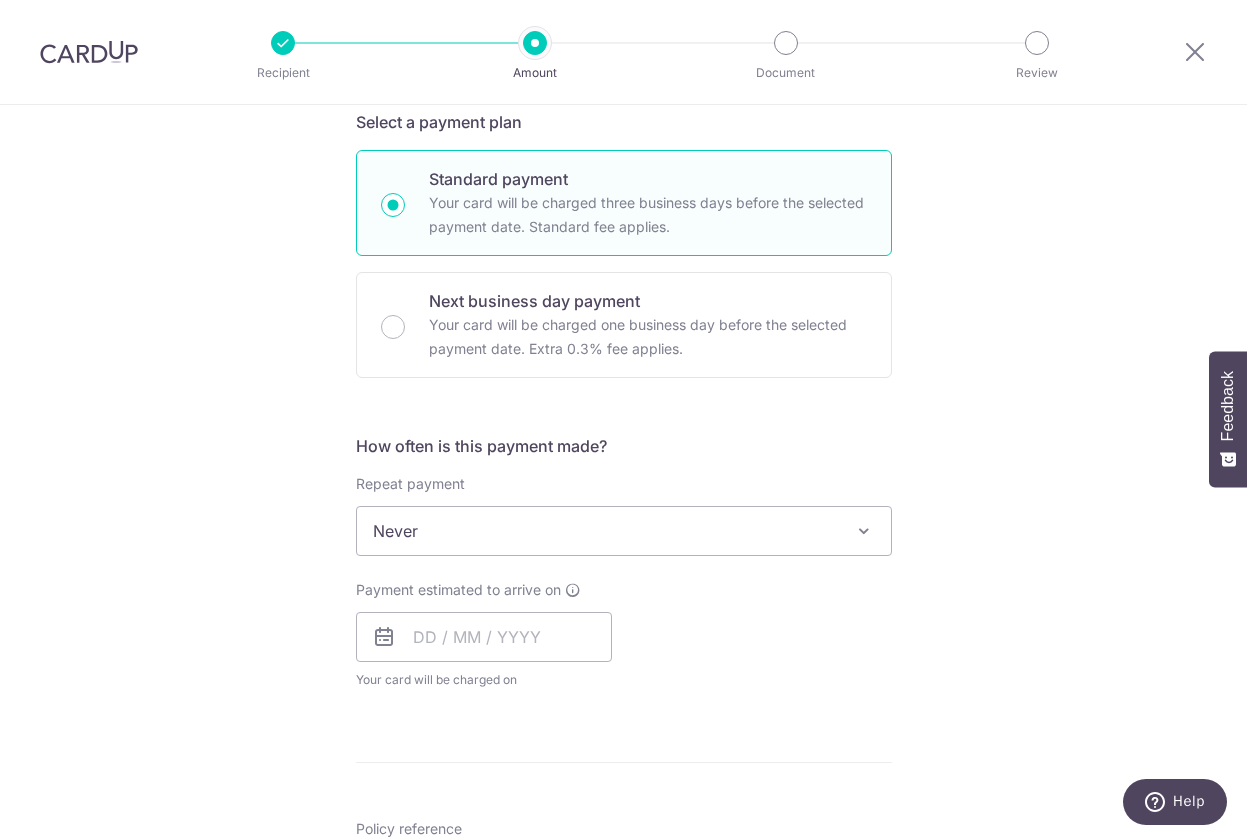 scroll, scrollTop: 441, scrollLeft: 0, axis: vertical 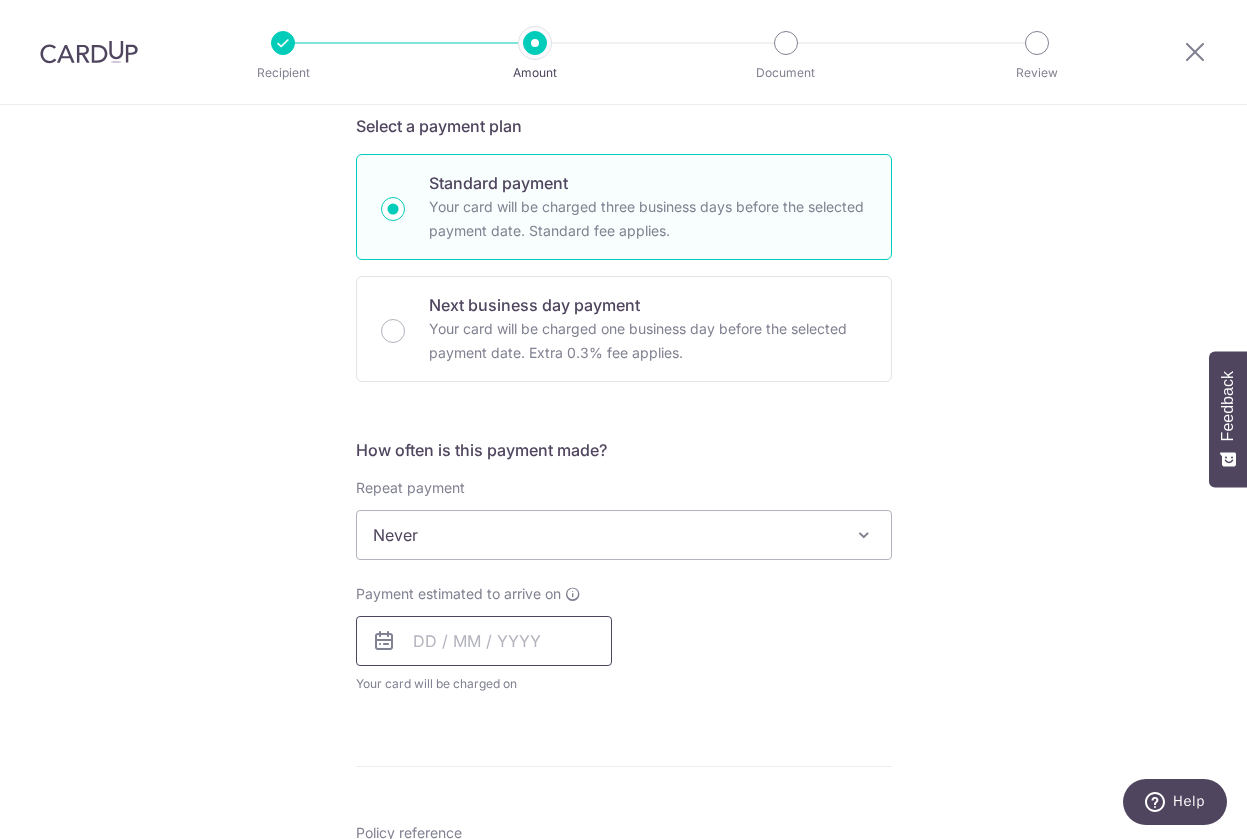 click at bounding box center (484, 641) 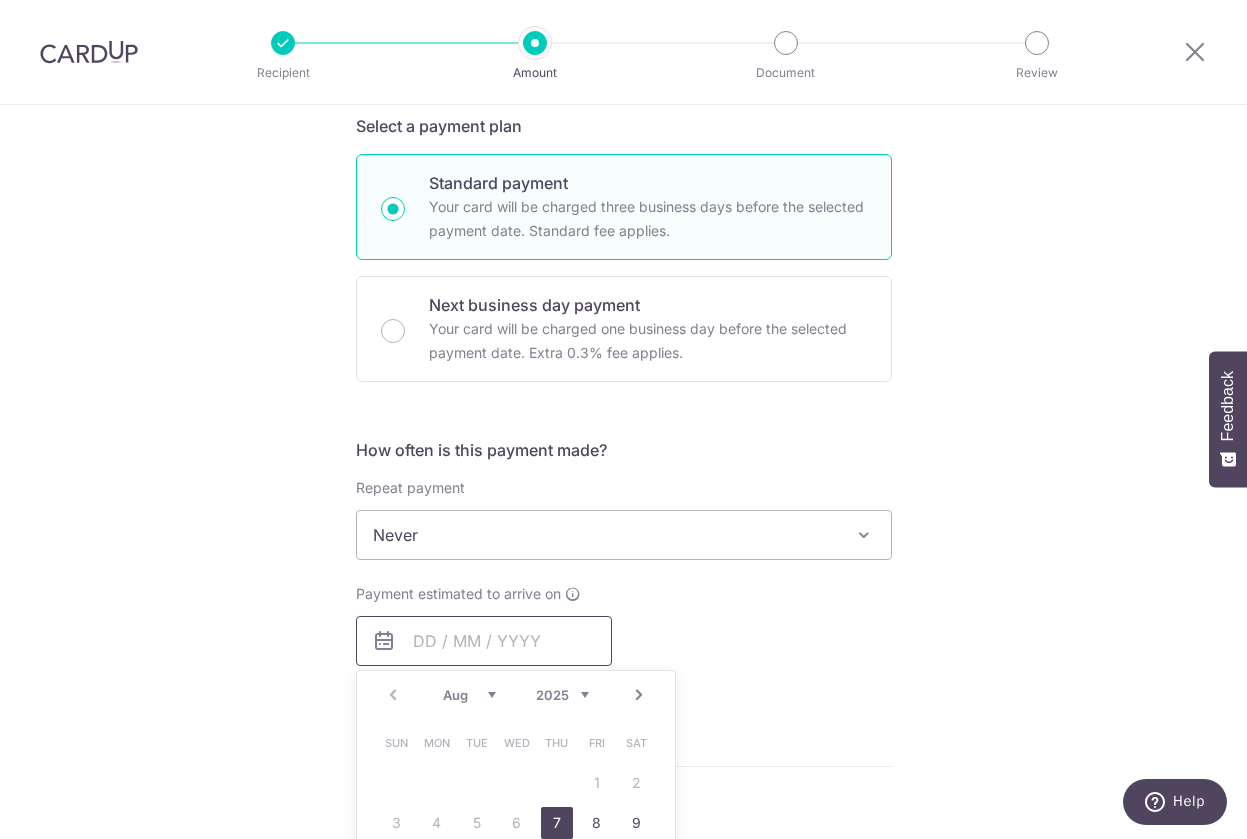 scroll, scrollTop: 686, scrollLeft: 0, axis: vertical 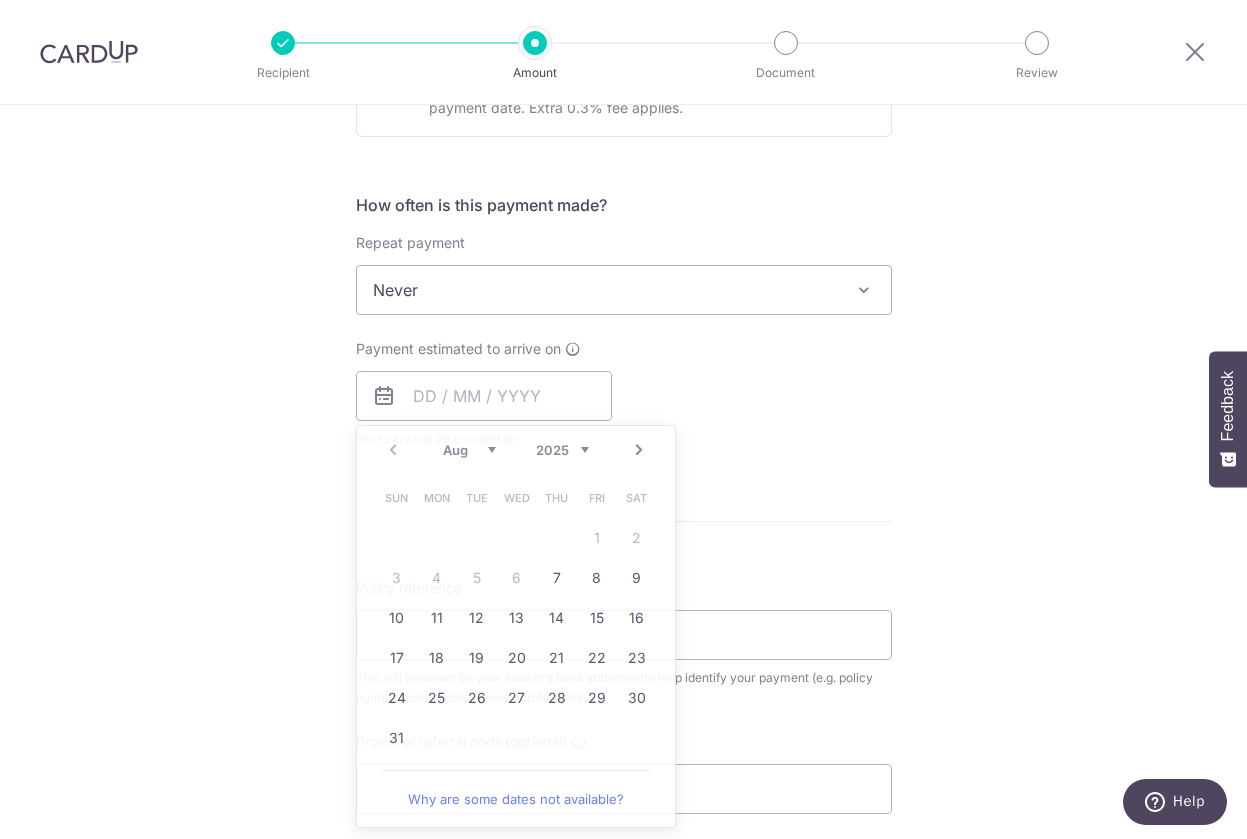 click on "Tell us more about your payment
Enter payment amount
SGD
1,305.87
1305.87
Select Card
**** 2001
Add credit card
Your Cards
**** 2001
Secure 256-bit SSL
Text
New card details
Card
Secure 256-bit SSL" at bounding box center (623, 323) 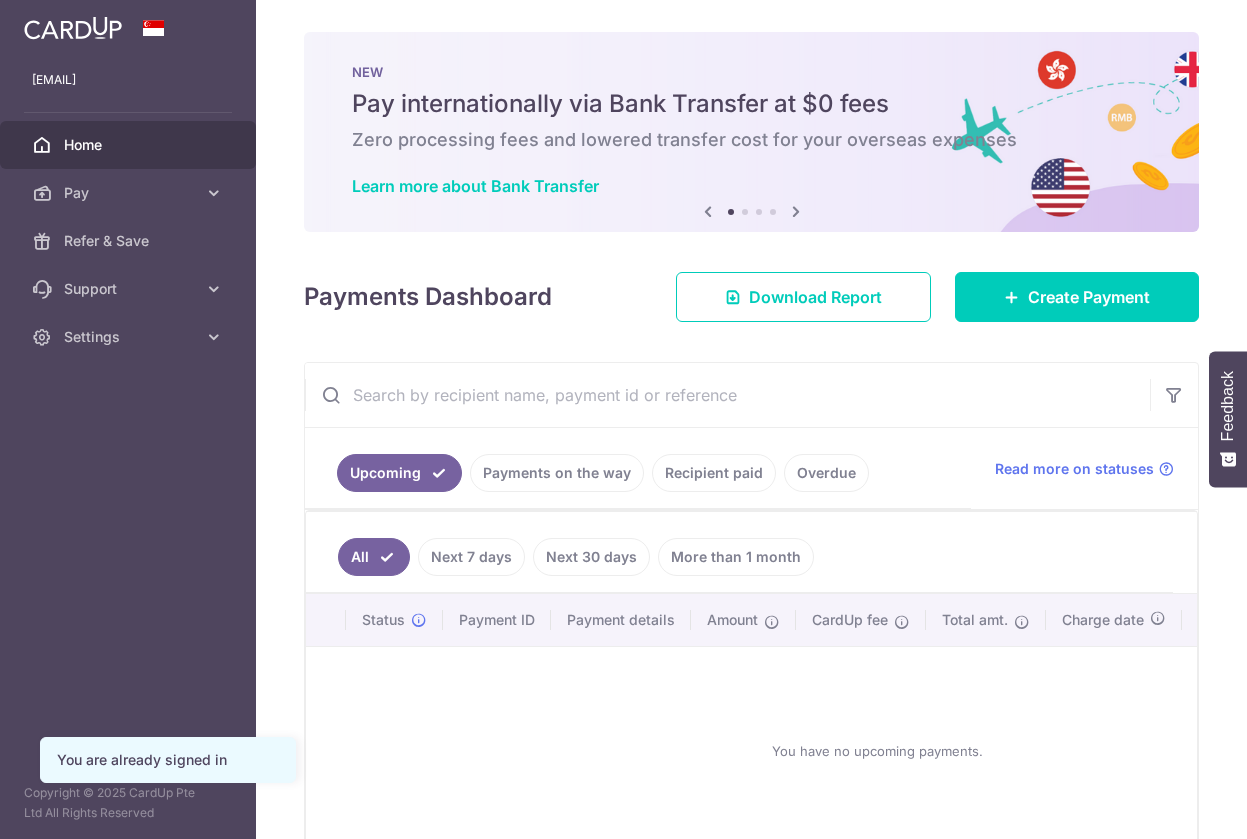 scroll, scrollTop: 0, scrollLeft: 0, axis: both 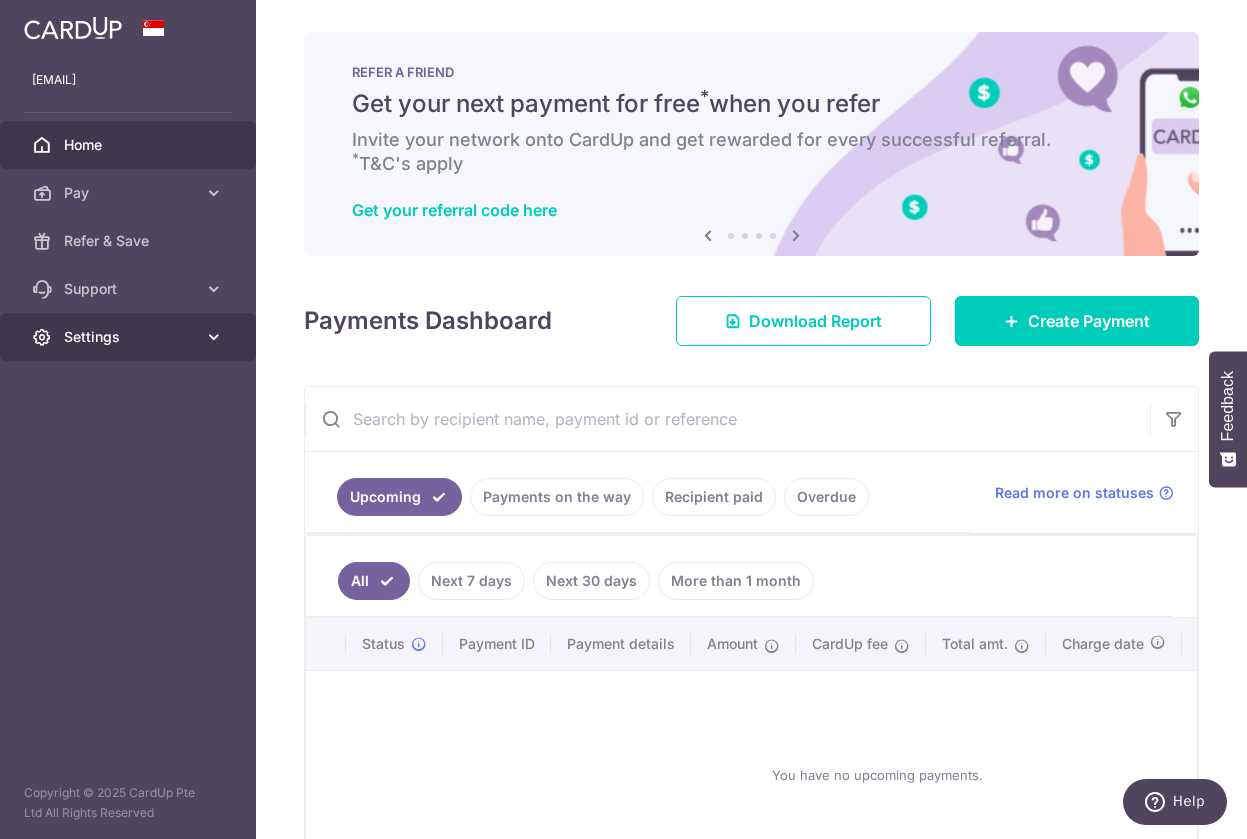 click on "Settings" at bounding box center (130, 337) 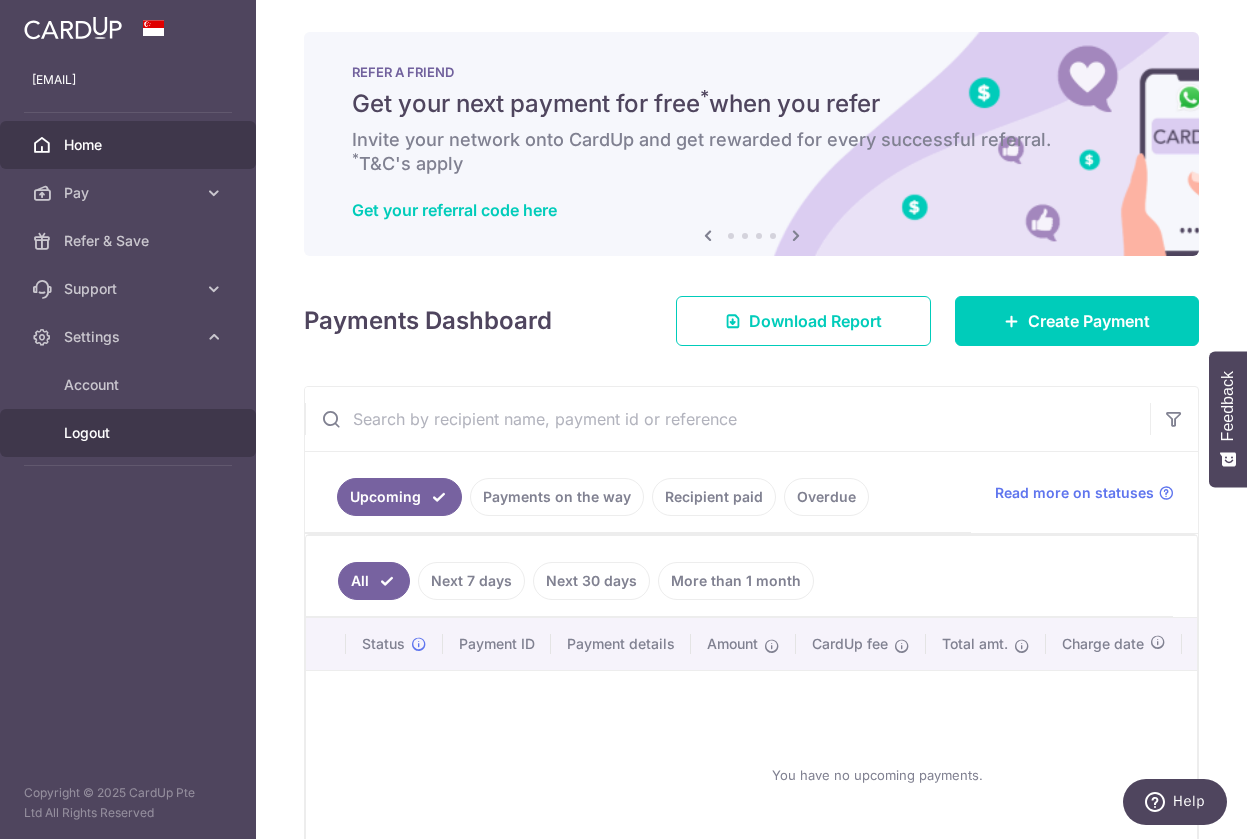 click on "Logout" at bounding box center [128, 433] 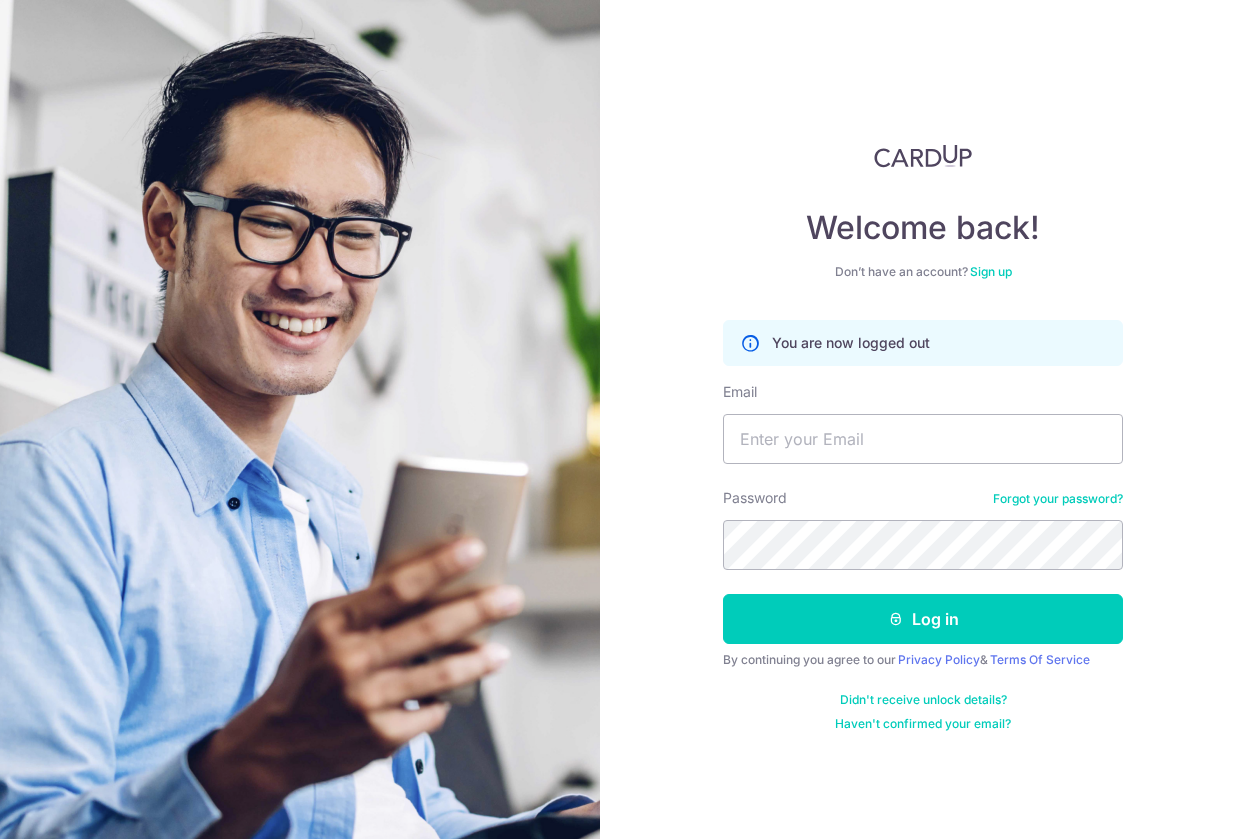 scroll, scrollTop: 0, scrollLeft: 0, axis: both 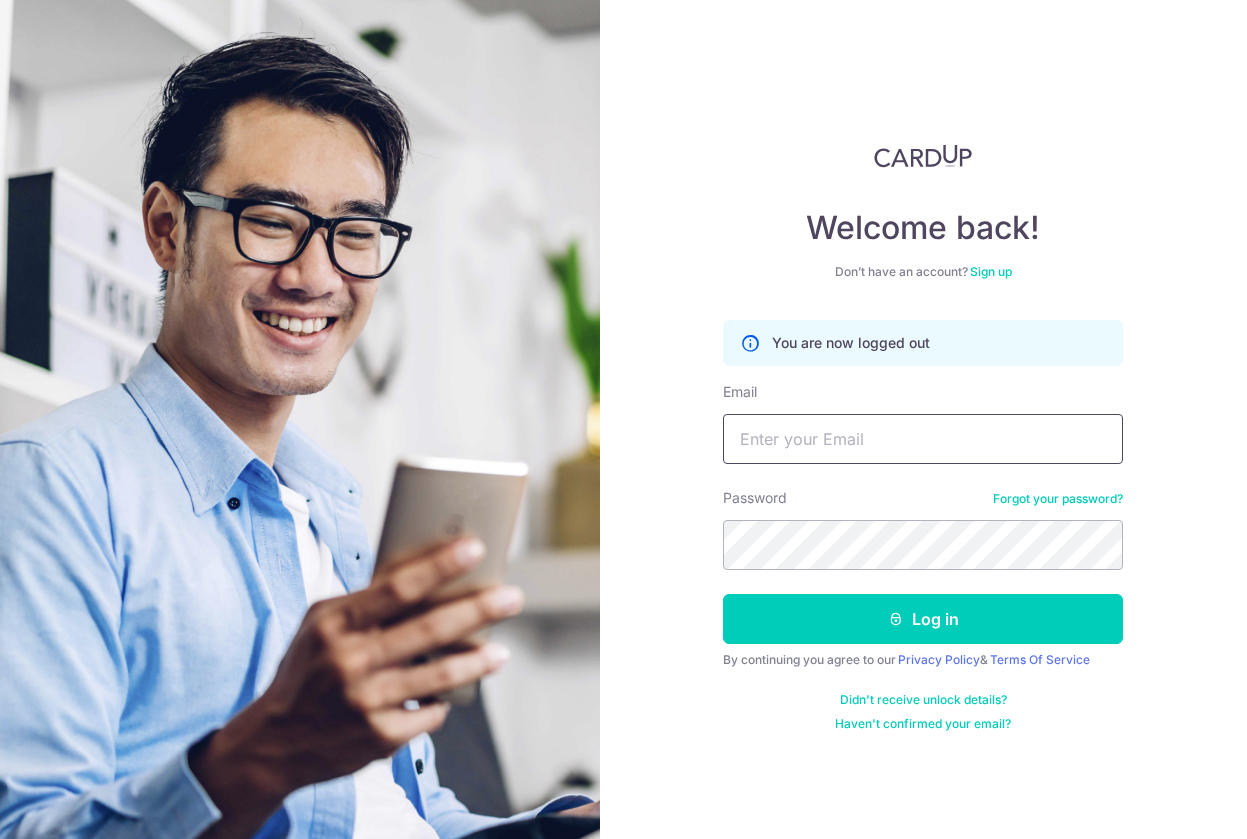 type on "[USERNAME]@[DOMAIN].com" 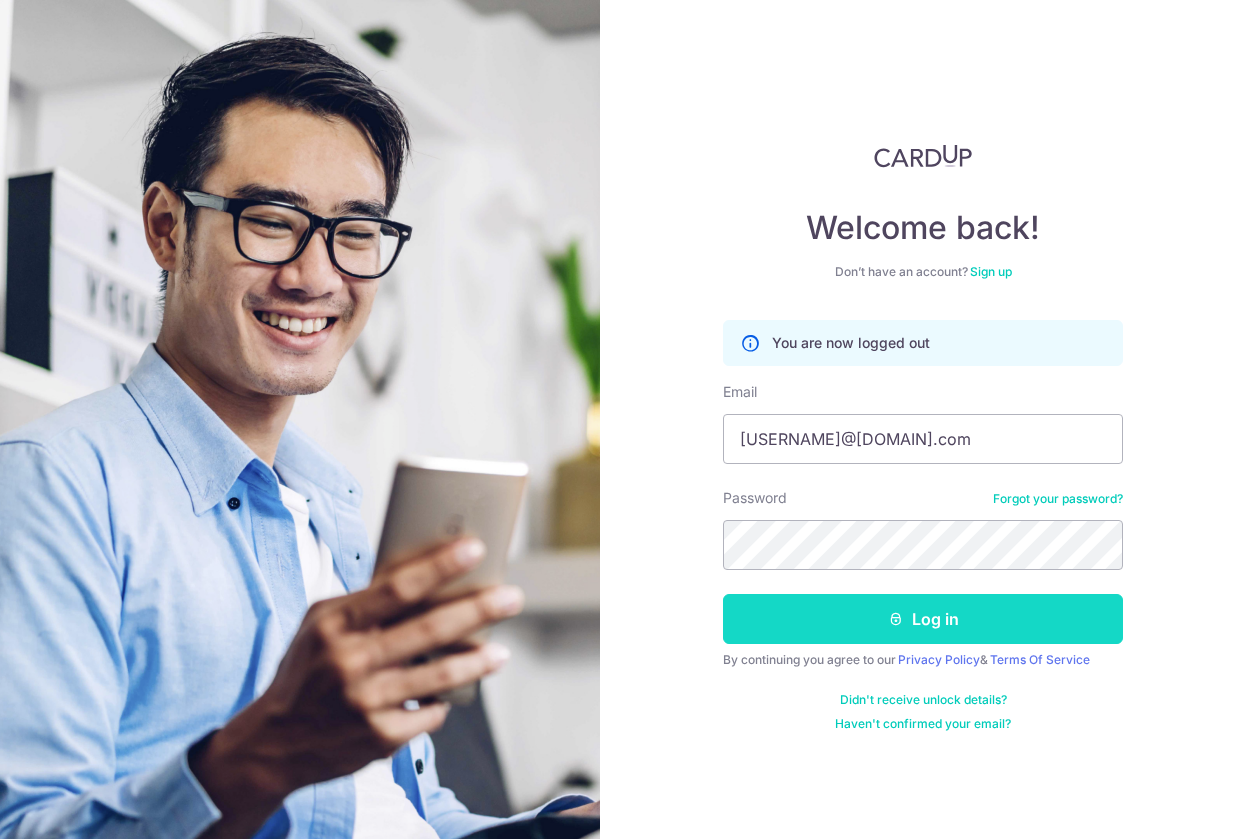 click on "Log in" at bounding box center (923, 619) 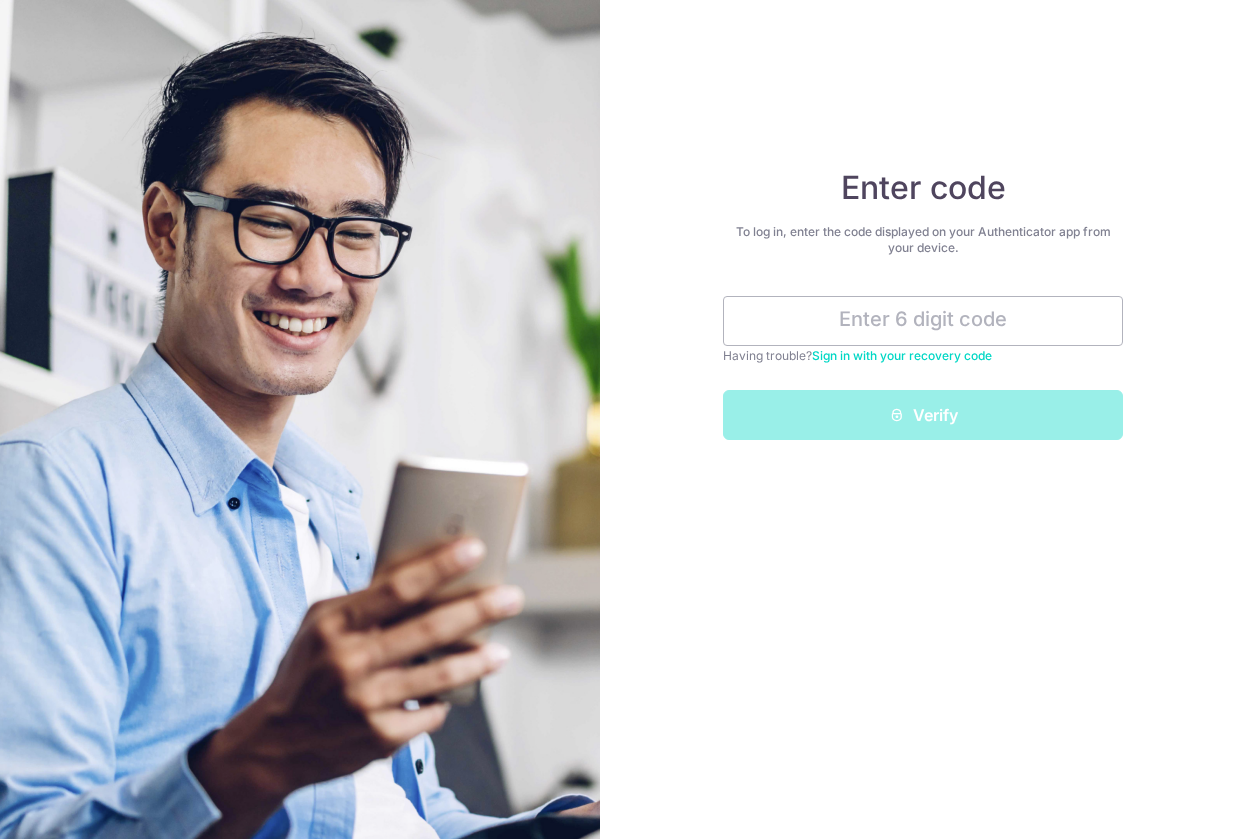 scroll, scrollTop: 0, scrollLeft: 0, axis: both 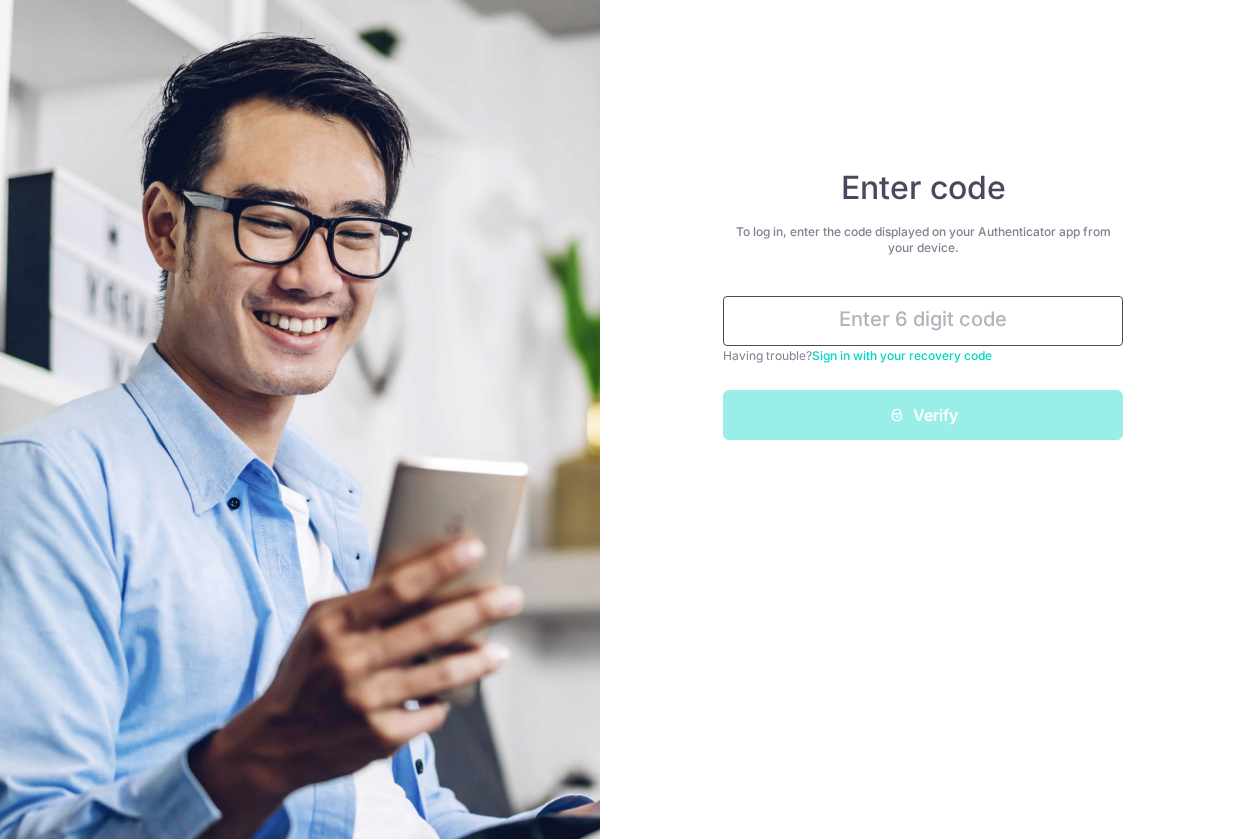 click at bounding box center (923, 321) 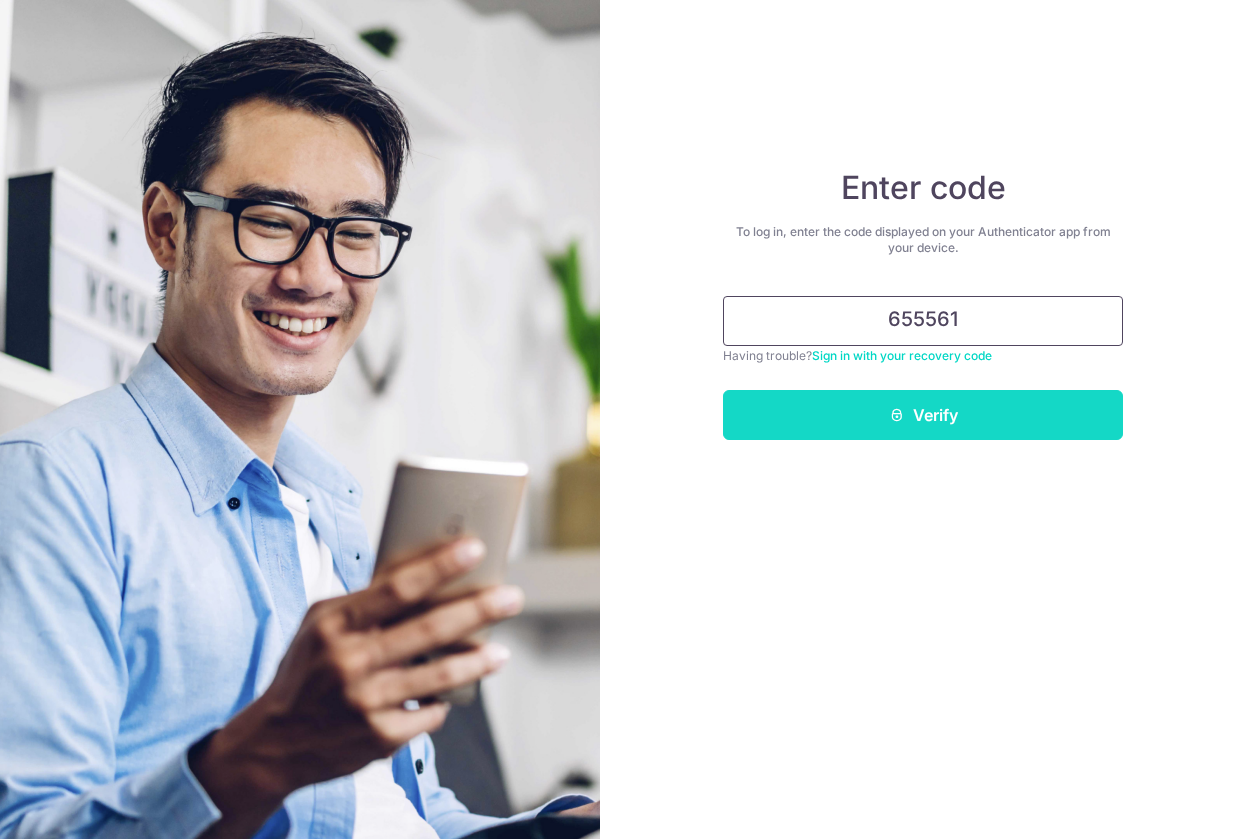 type on "655561" 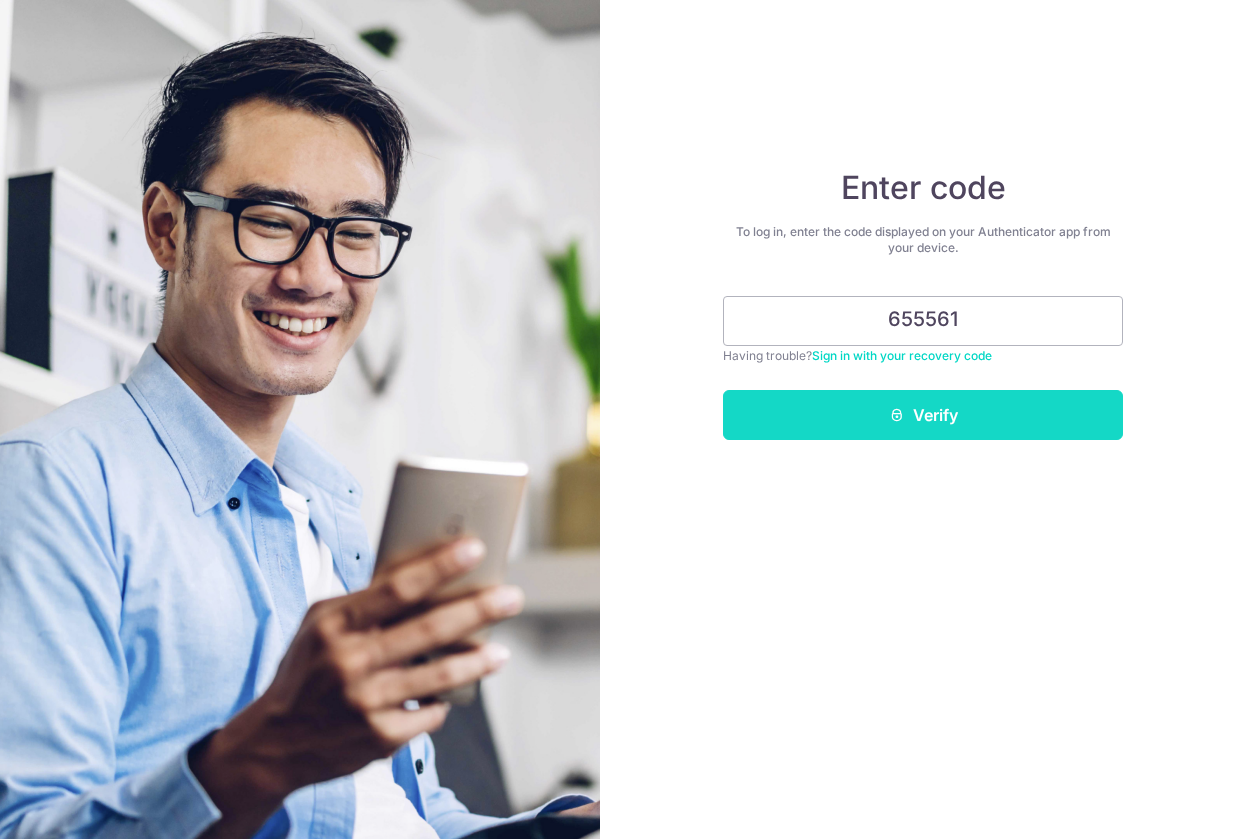 click on "Verify" at bounding box center [923, 415] 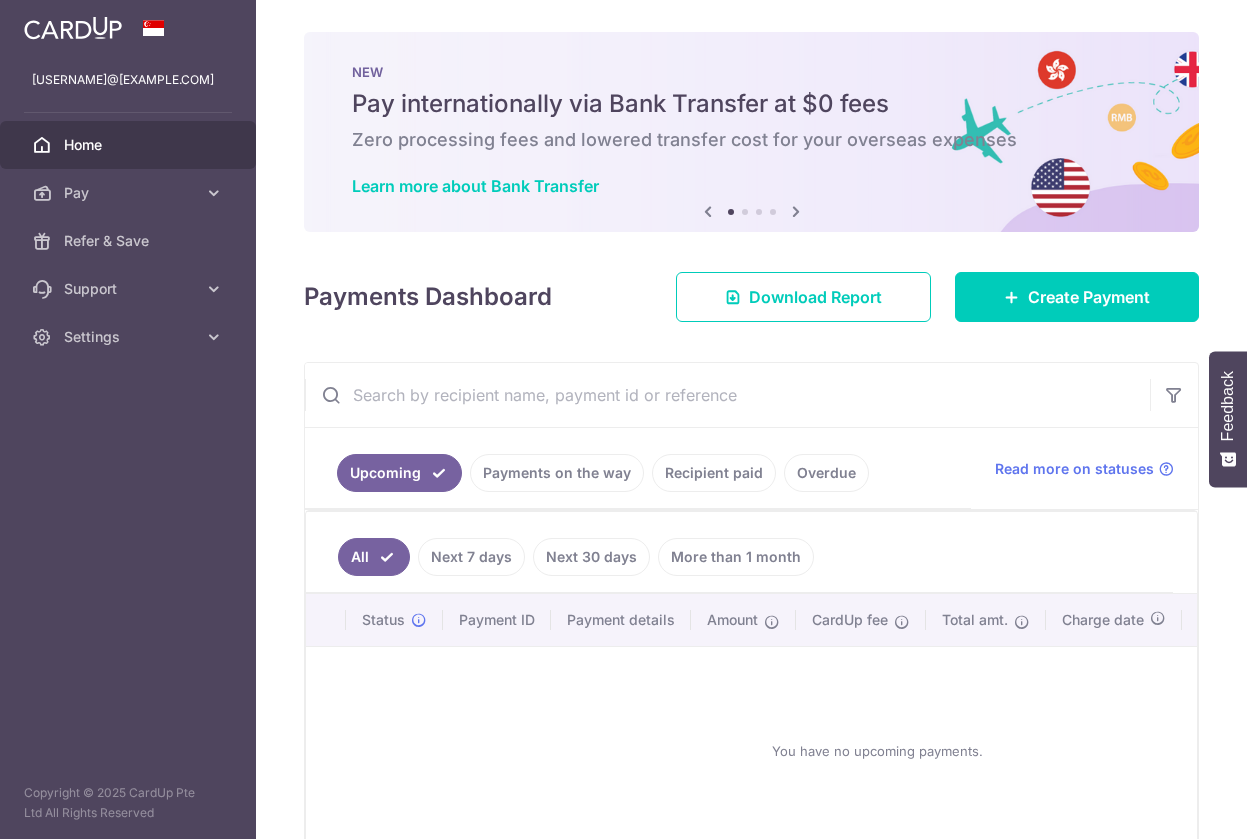 scroll, scrollTop: 0, scrollLeft: 0, axis: both 